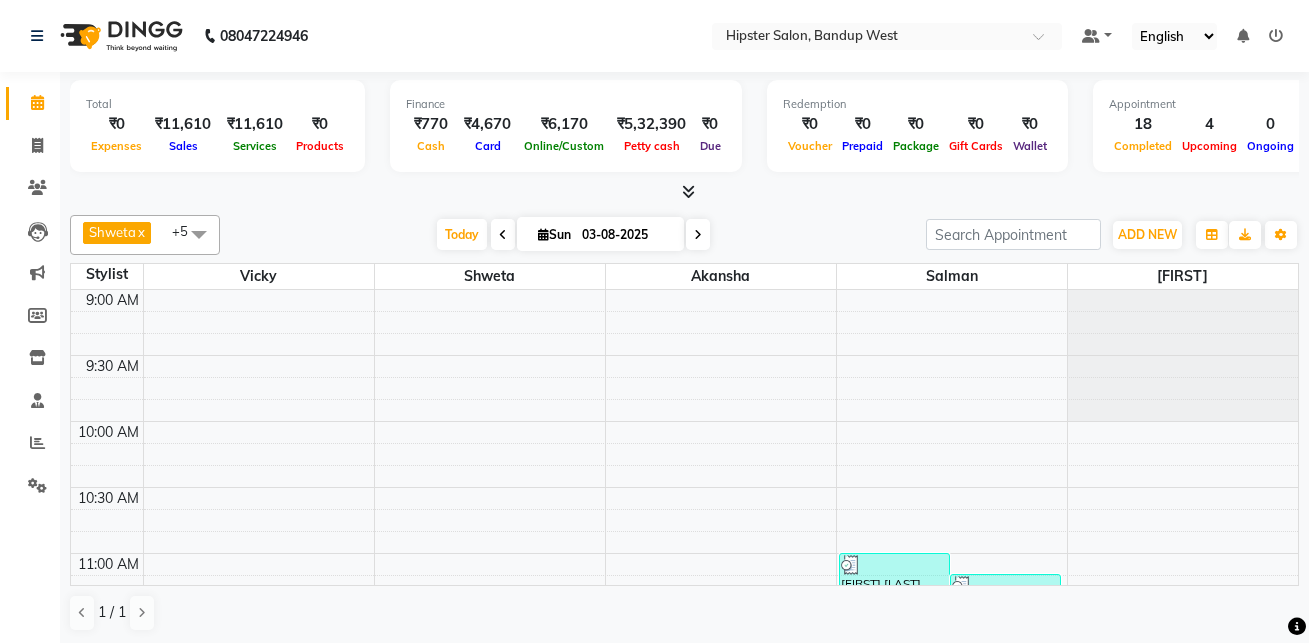 scroll, scrollTop: 0, scrollLeft: 0, axis: both 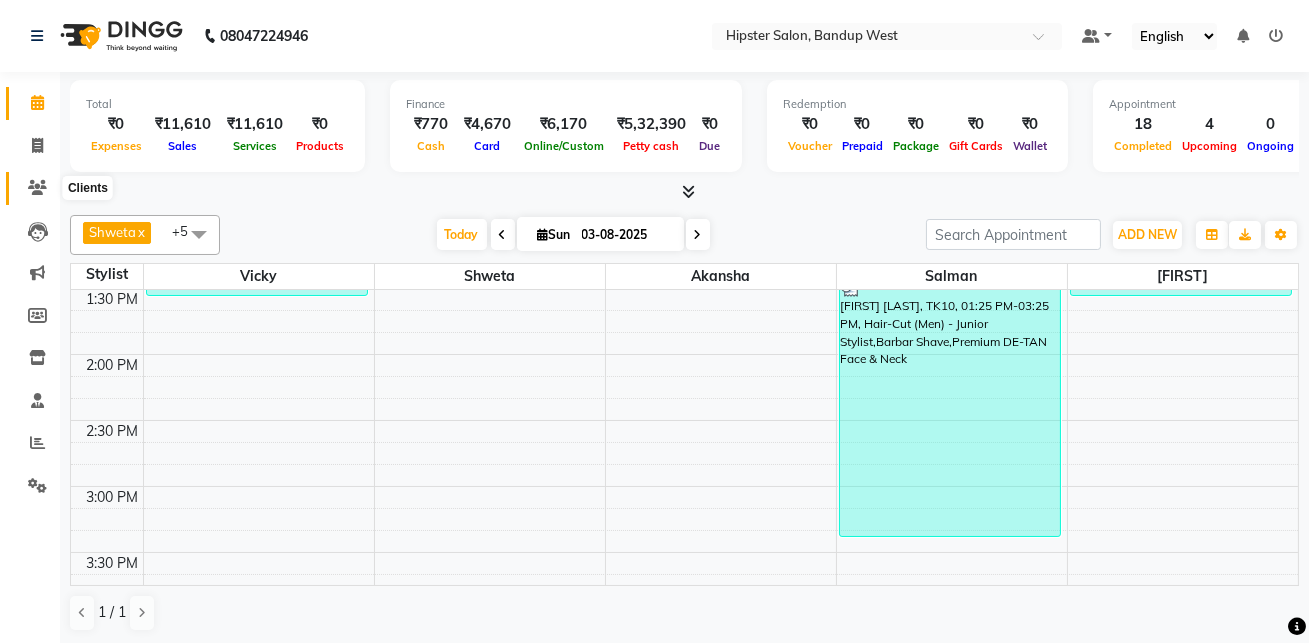 click 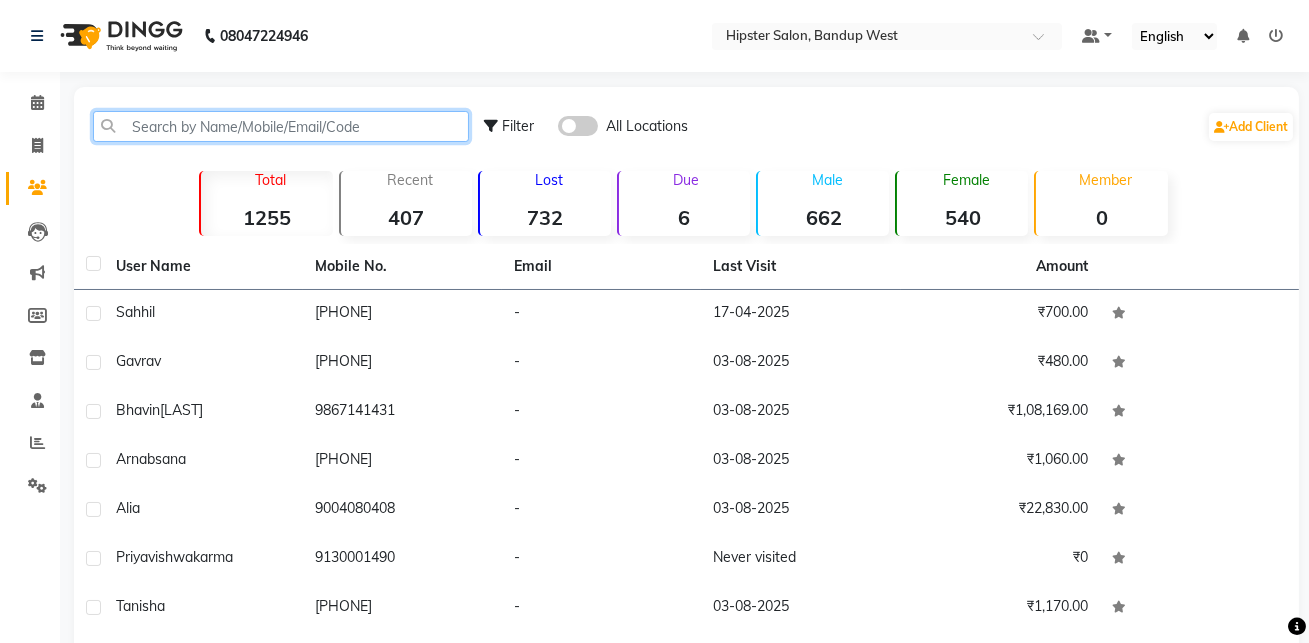 click 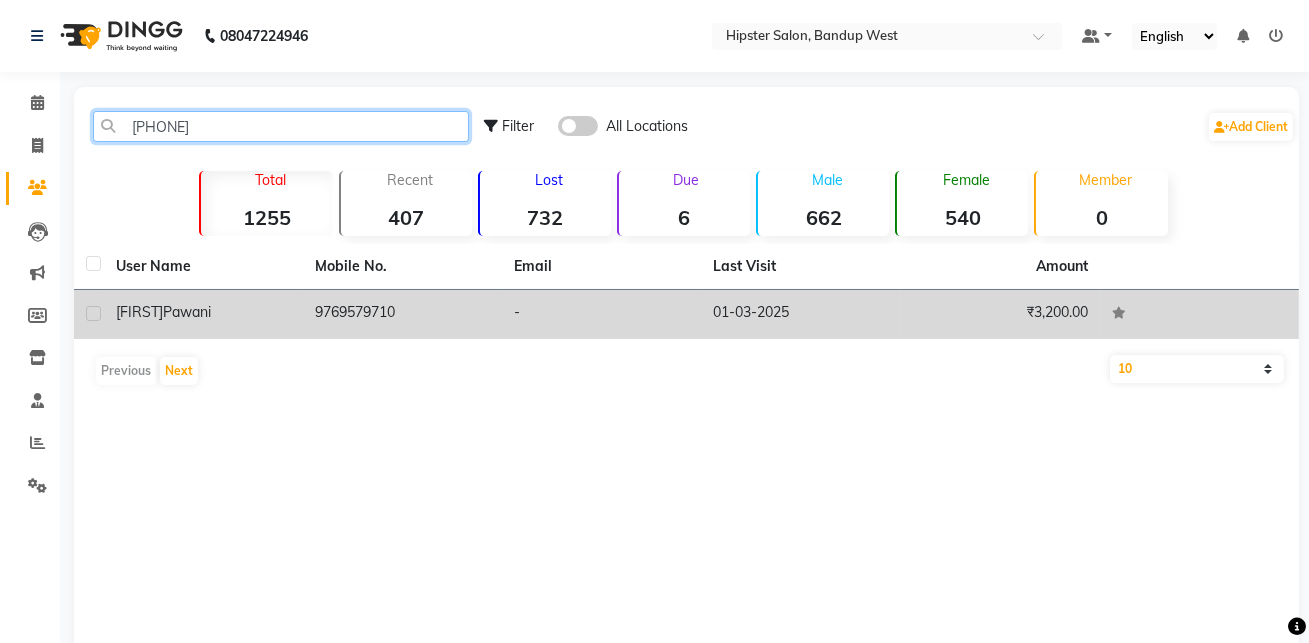 type on "[PHONE]" 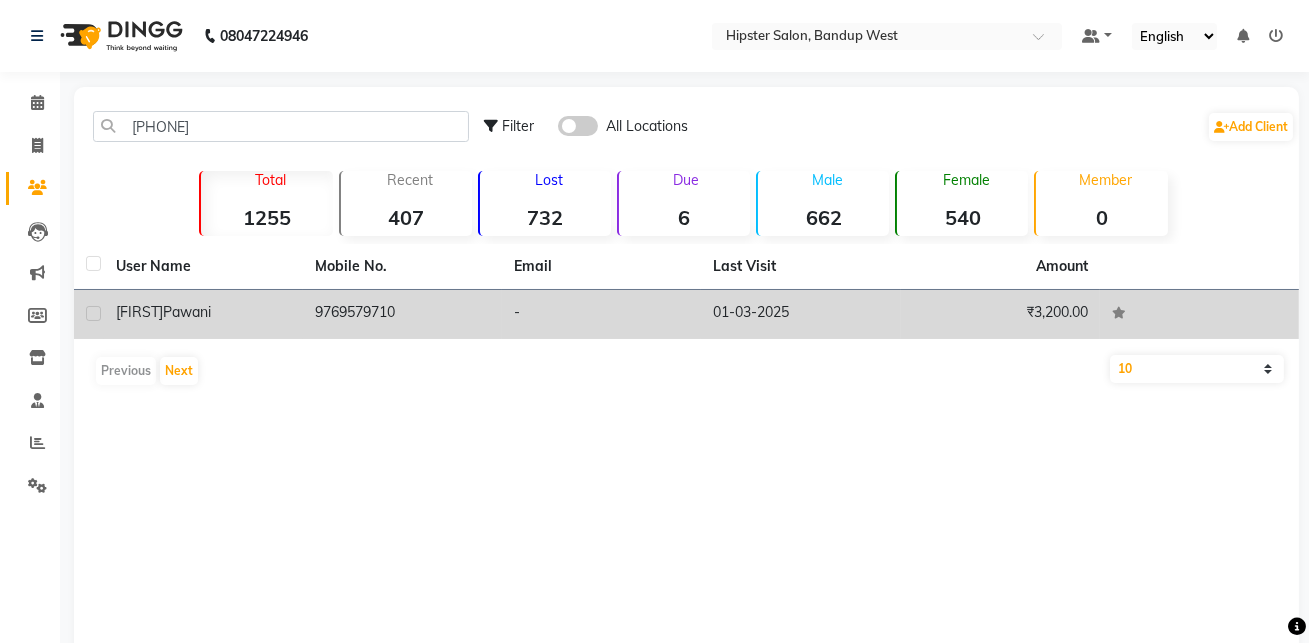 click on "9769579710" 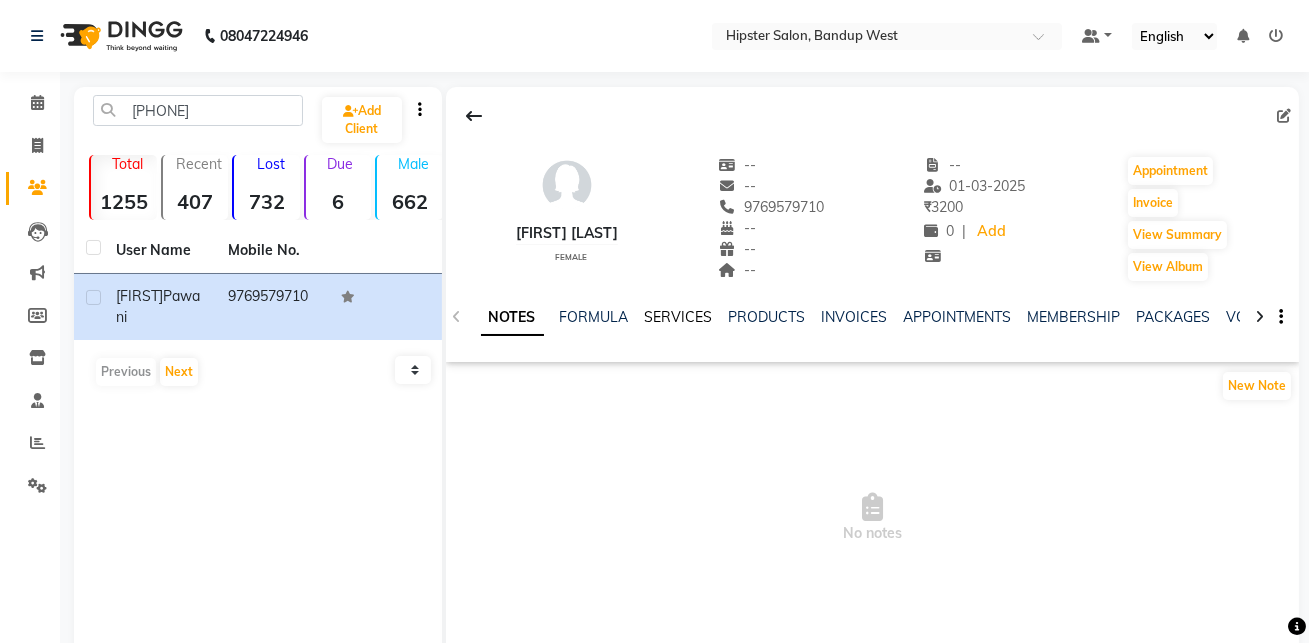 click on "SERVICES" 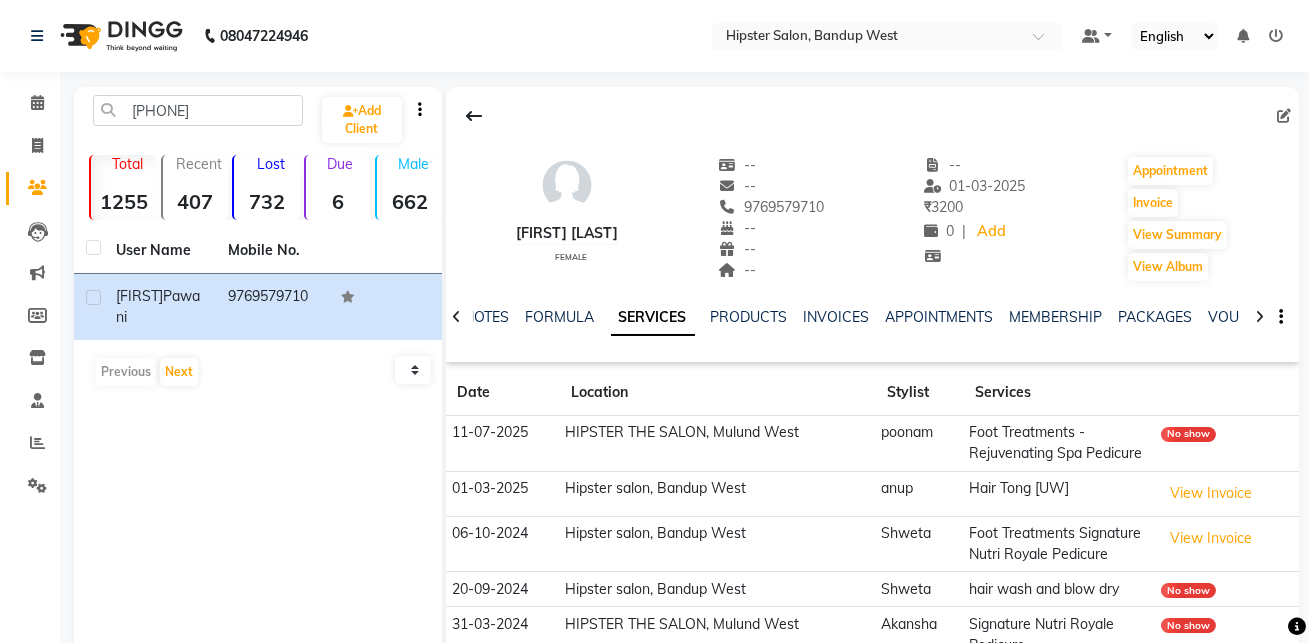 scroll, scrollTop: 105, scrollLeft: 0, axis: vertical 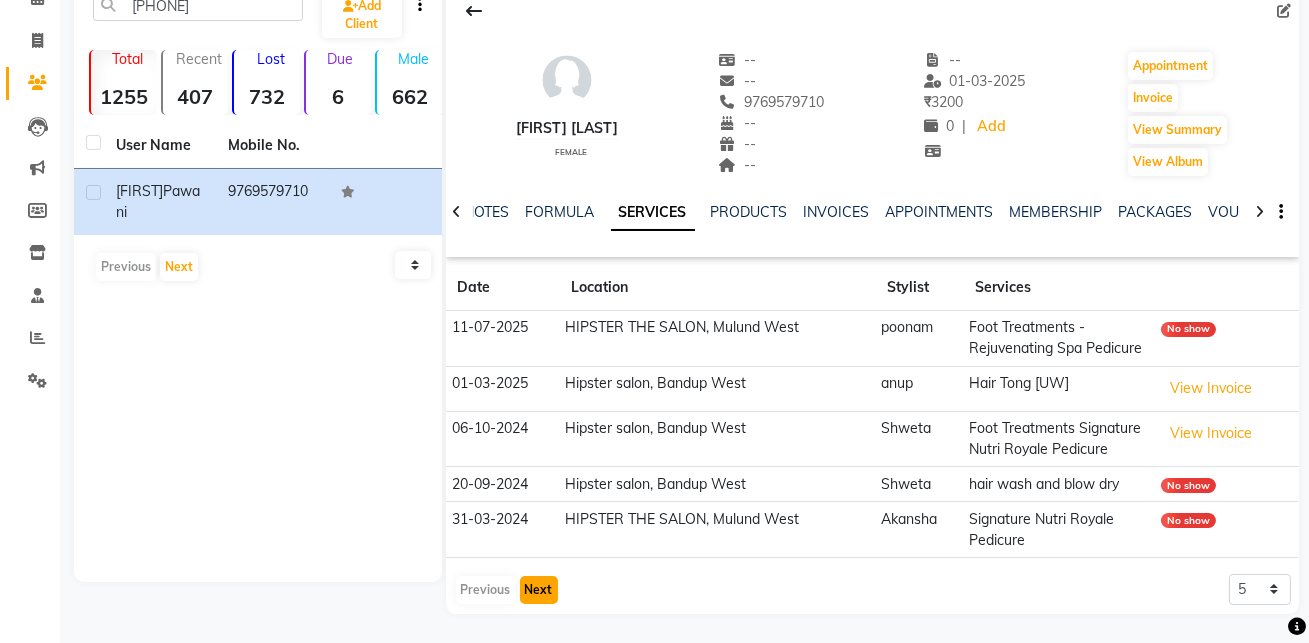 click on "Next" 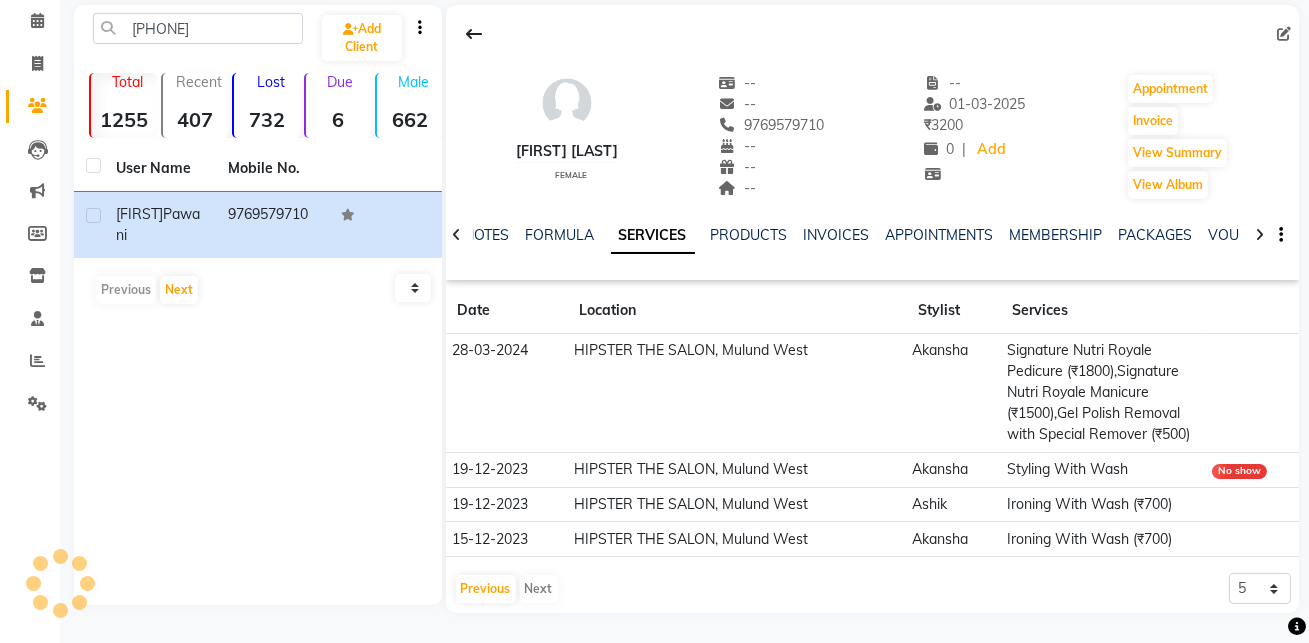 scroll, scrollTop: 81, scrollLeft: 0, axis: vertical 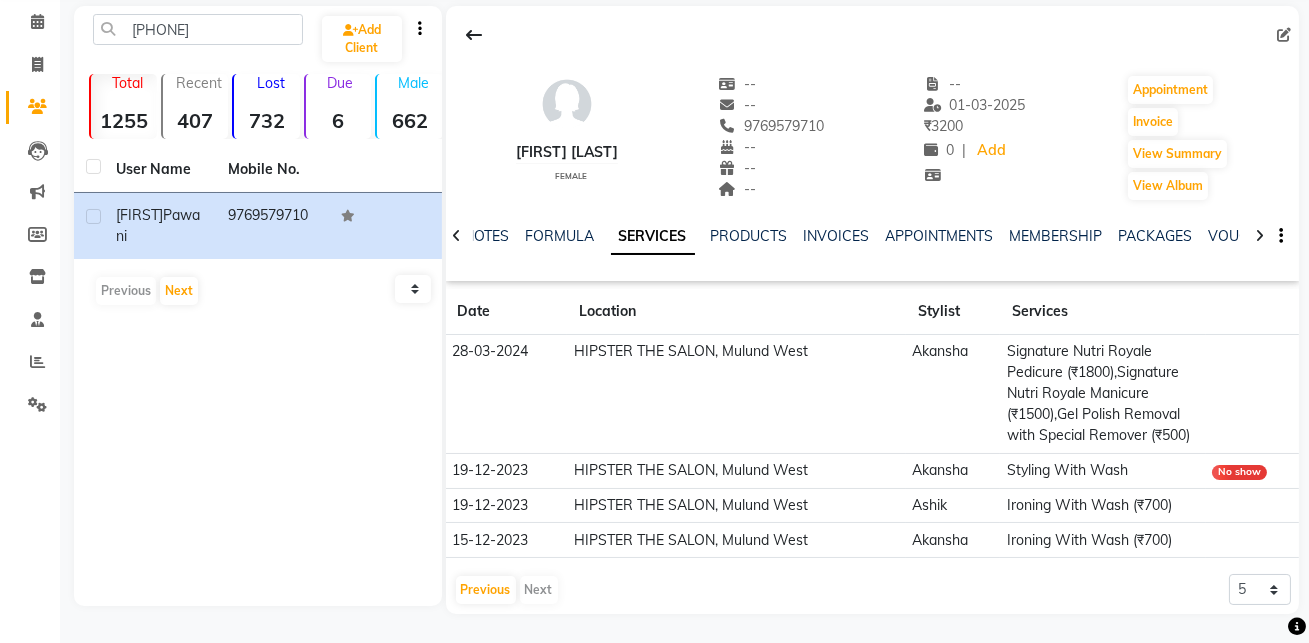 click on "Styling With Wash" 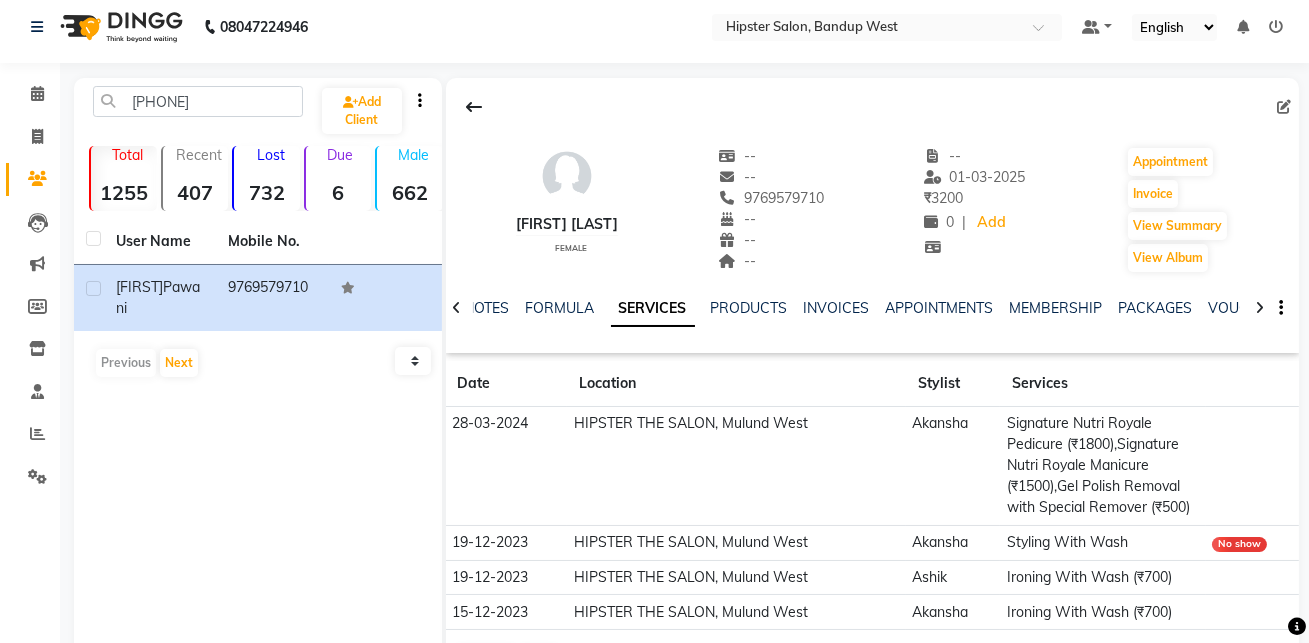 click on "Signature Nutri Royale Pedicure (₹1800),Signature Nutri Royale Manicure (₹1500),Gel Polish Removal with Special Remover (₹500)" 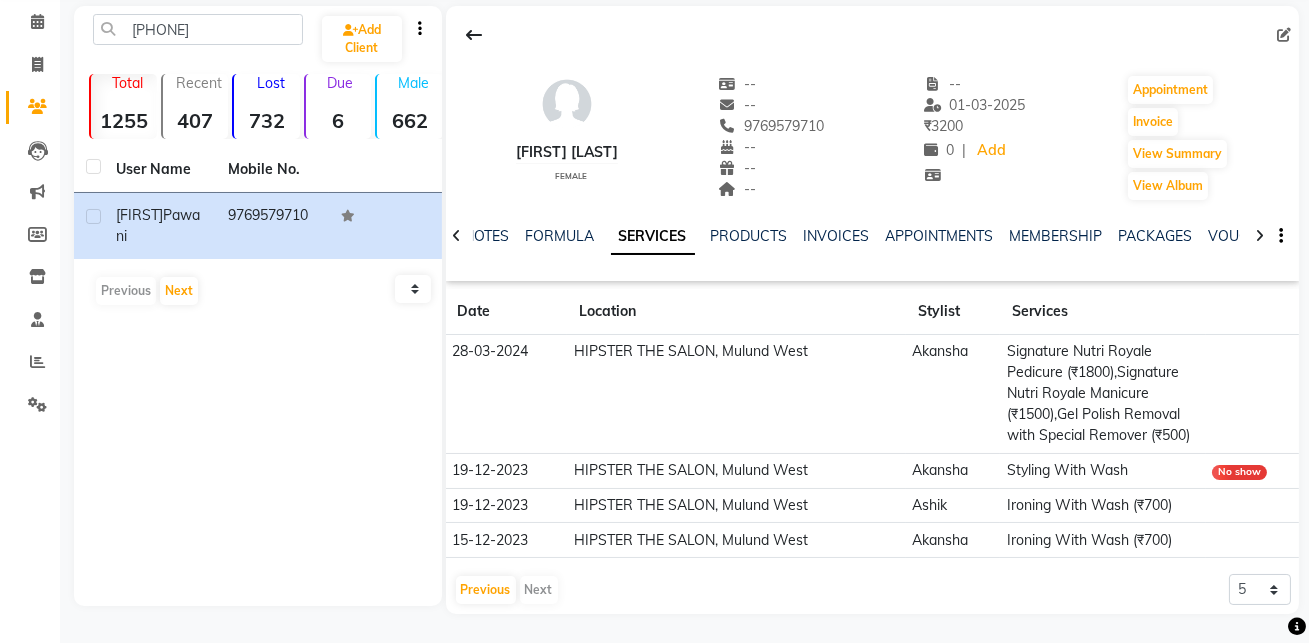 click on "Ironing With Wash (₹700)" 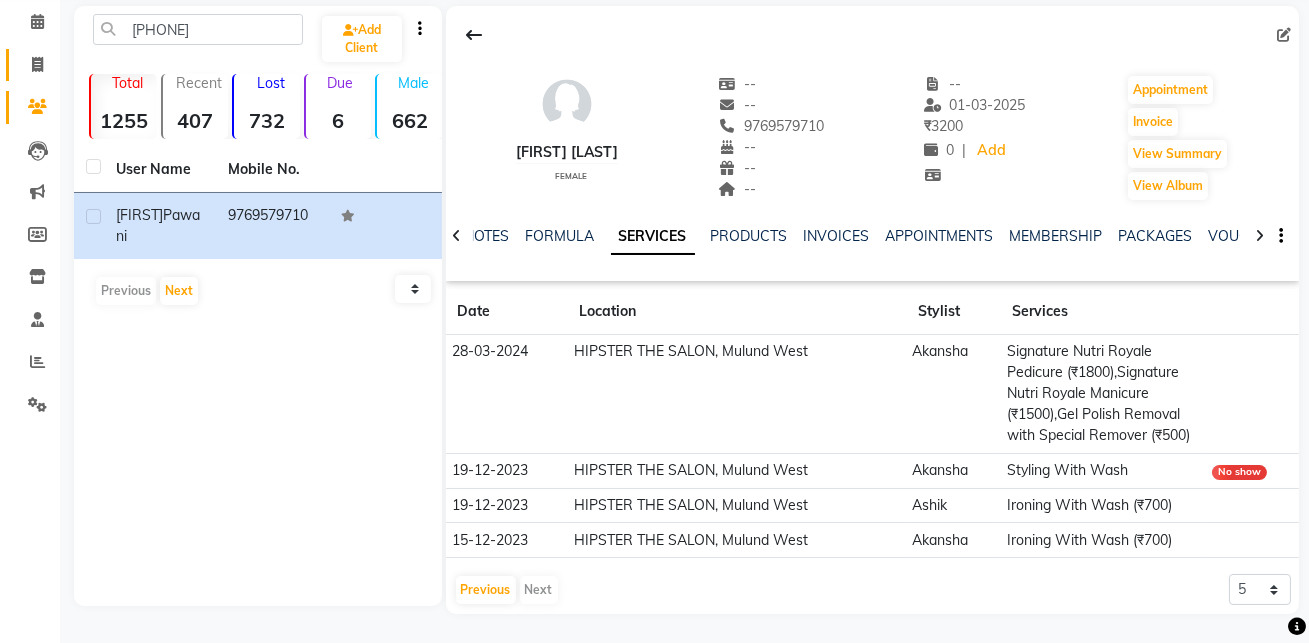 click on "Invoice" 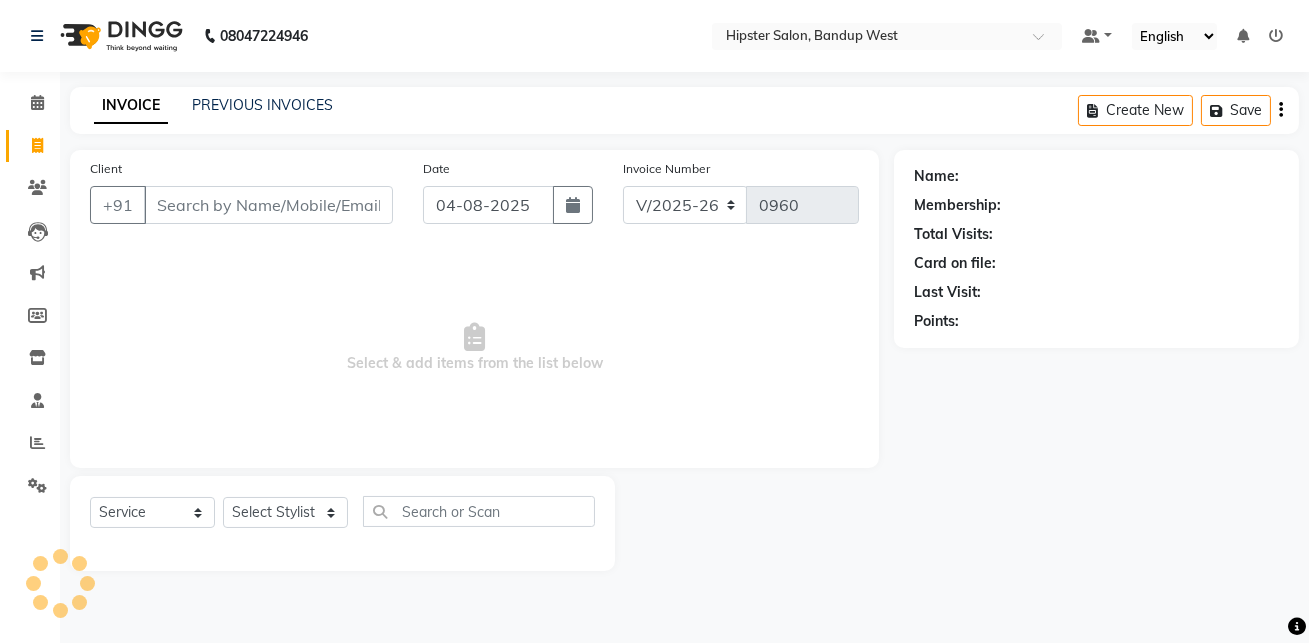 scroll, scrollTop: 0, scrollLeft: 0, axis: both 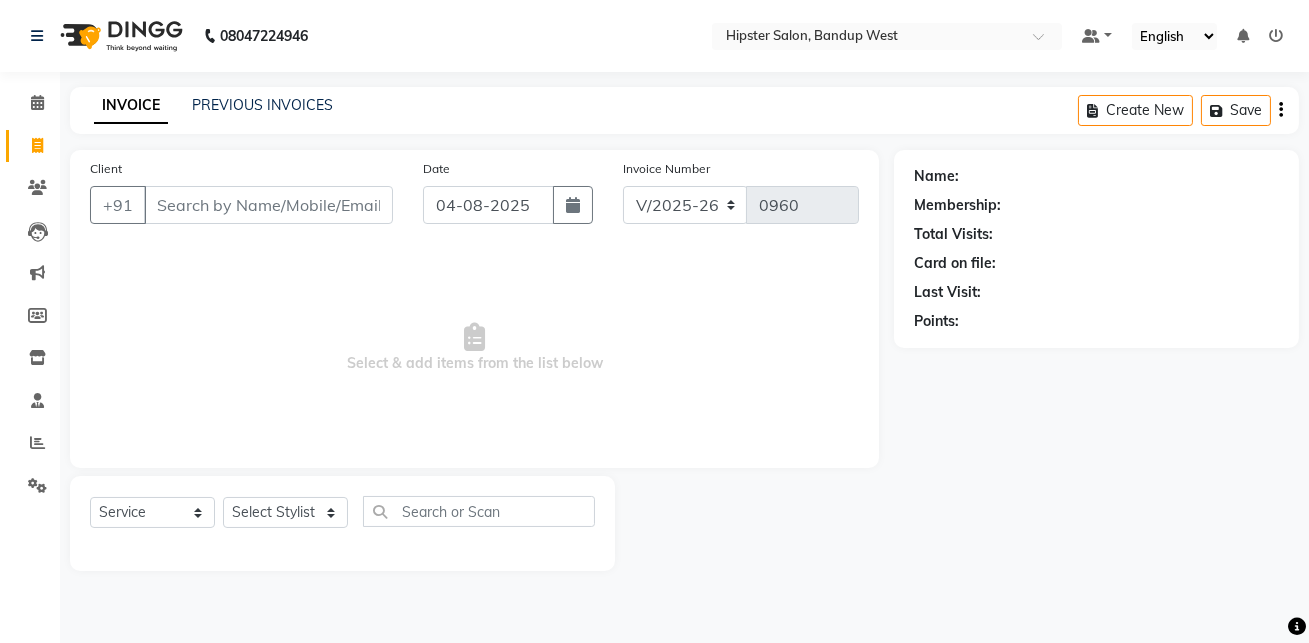click on "Client" at bounding box center [268, 205] 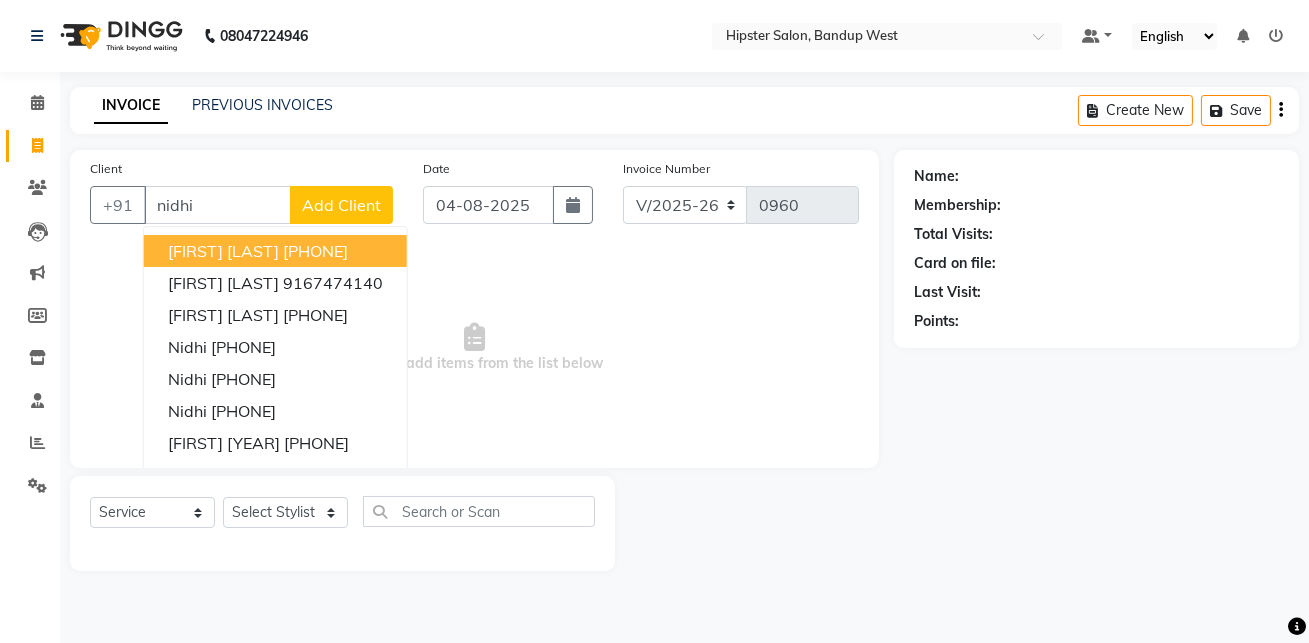 click on "nidhi" at bounding box center (217, 205) 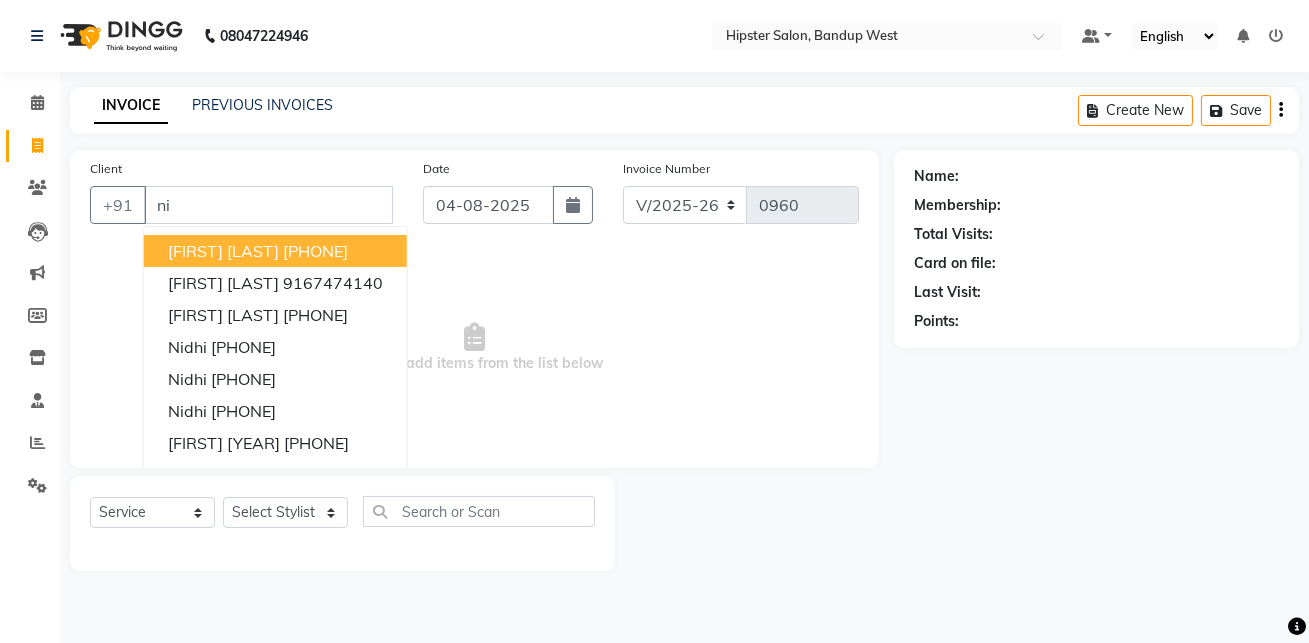 type on "n" 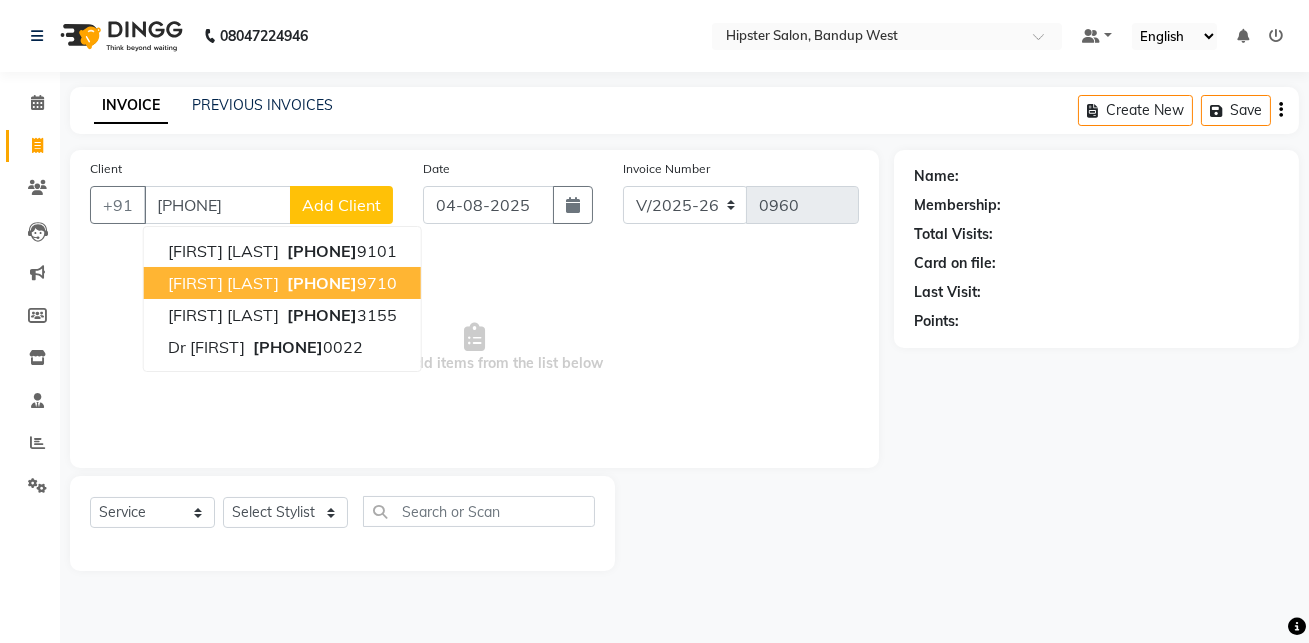 click on "[FIRST] [LAST] [PHONE] [PHONE]" at bounding box center [282, 283] 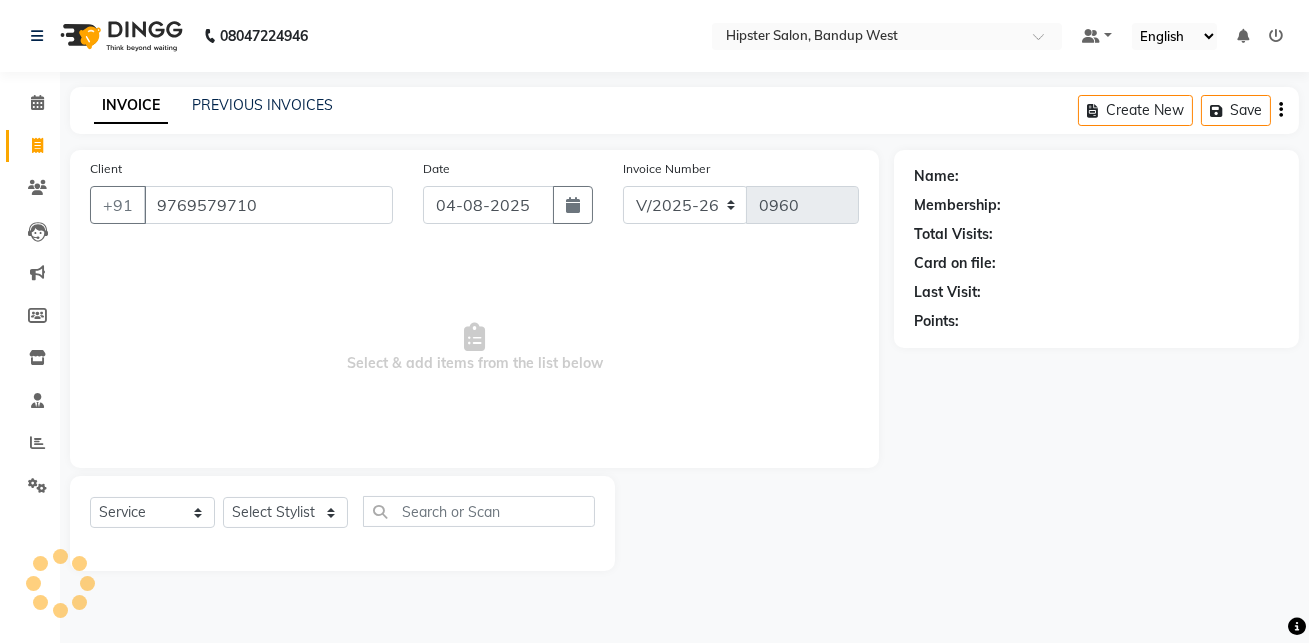 type on "9769579710" 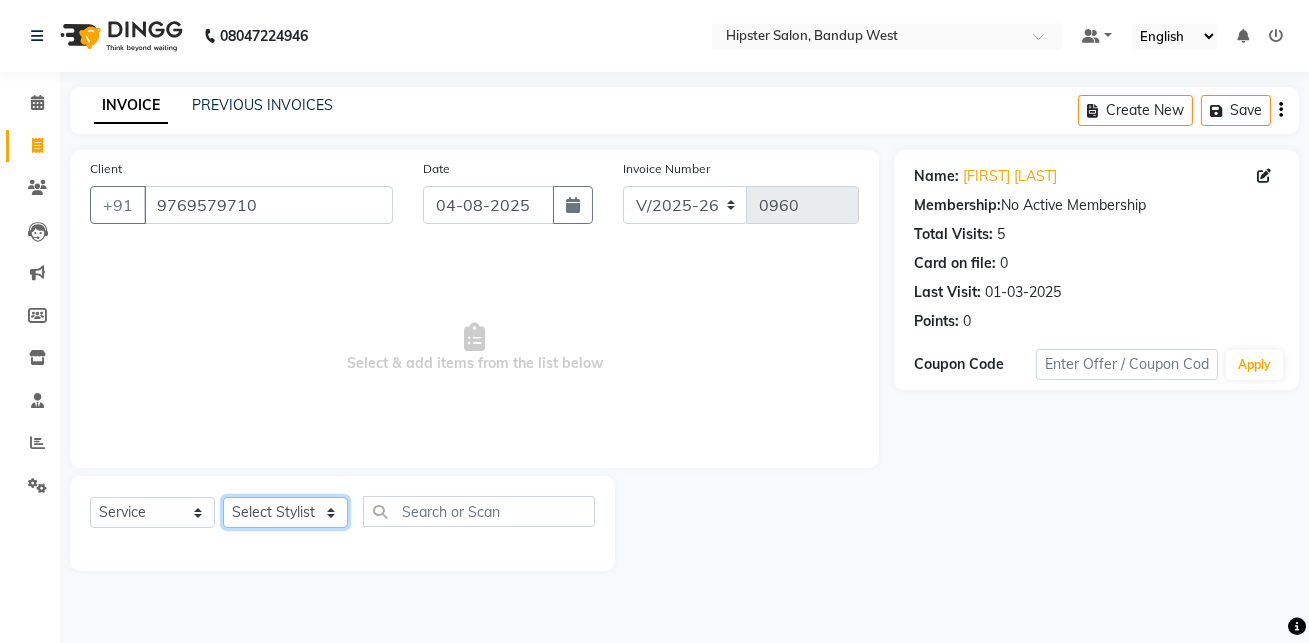 click on "Select Stylist aditya aishu akansha anup ashik Ayushi bhavin sir Irshad lucky manisha meet minaz neelam pritesh PUNAM raju REKHA salman Shweta vaibhav Vicky" 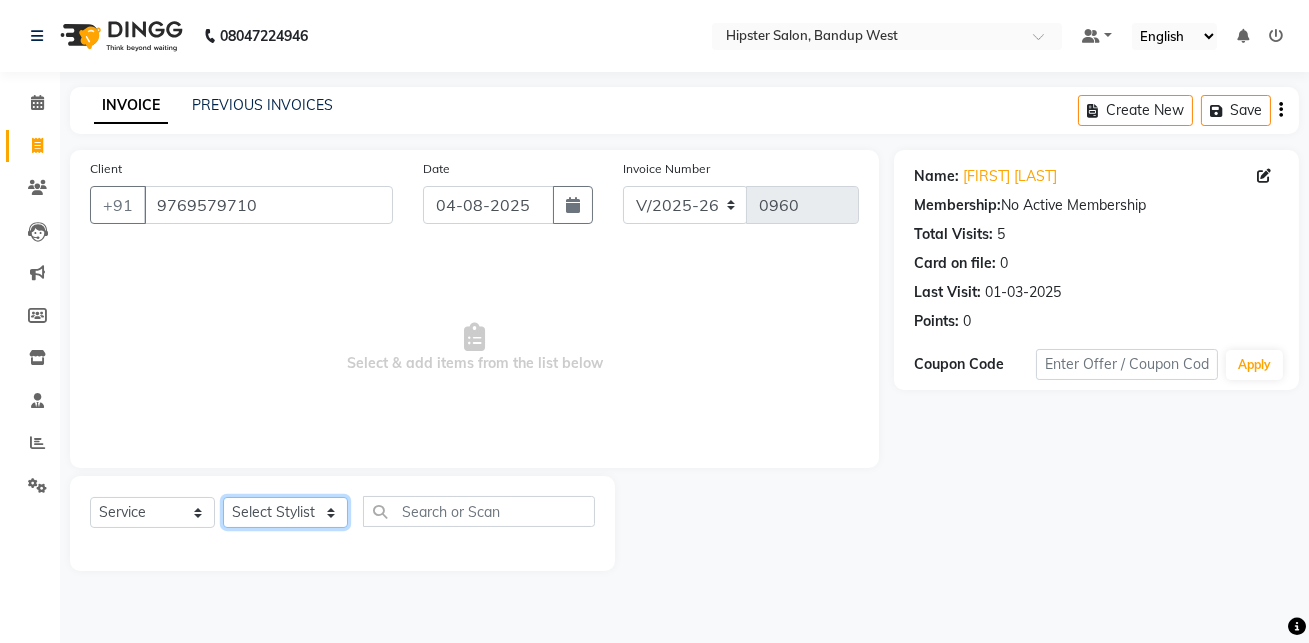 select on "52885" 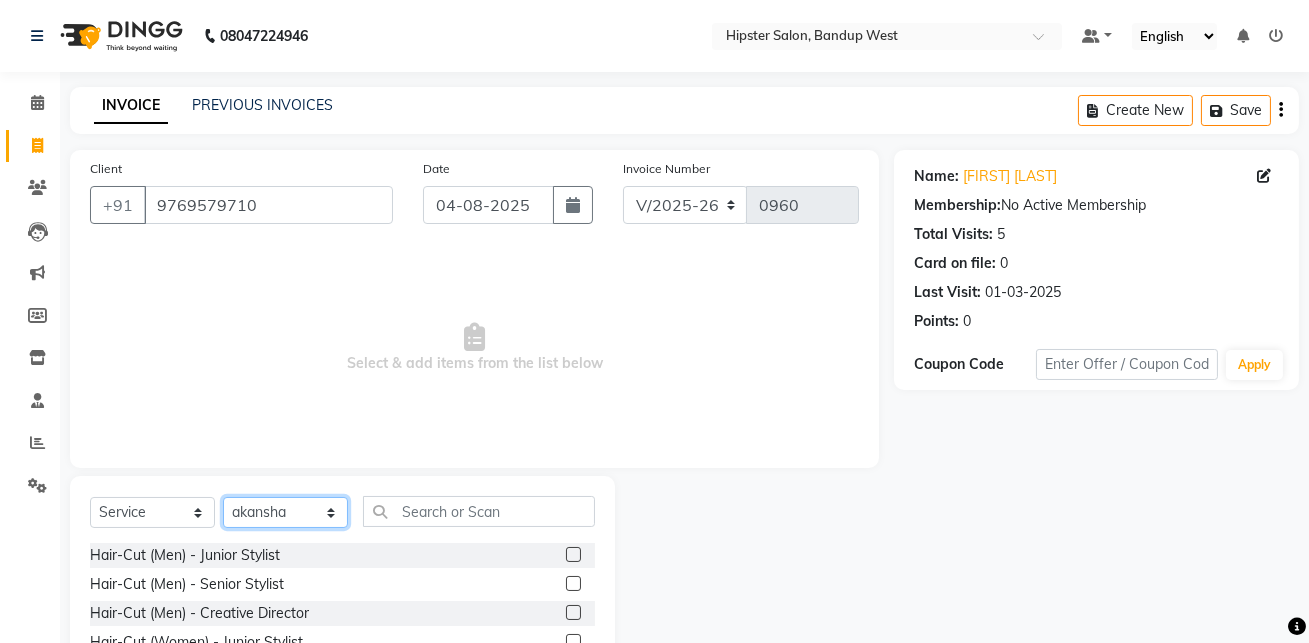 scroll, scrollTop: 140, scrollLeft: 0, axis: vertical 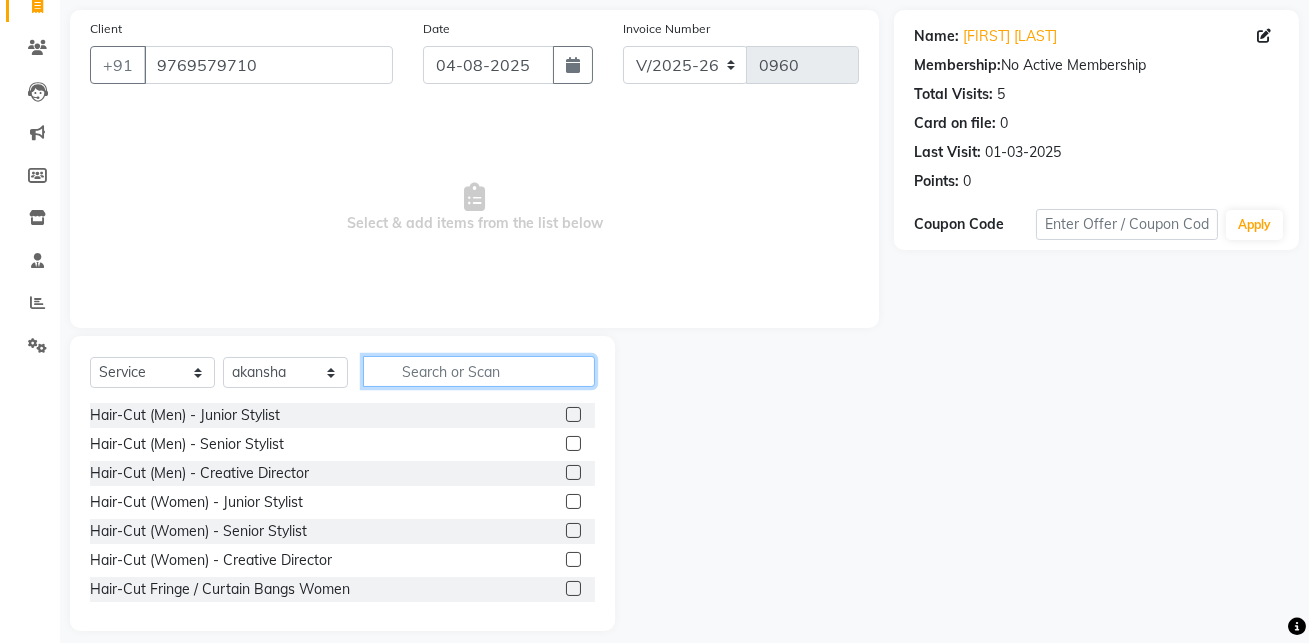 click 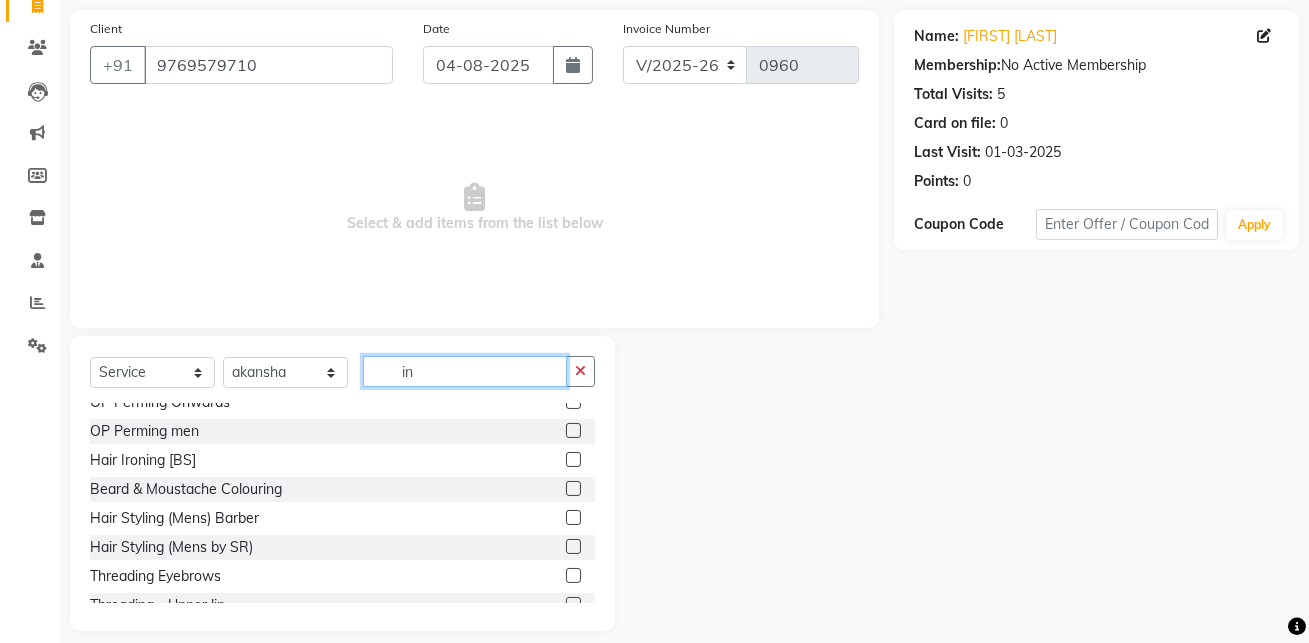 scroll, scrollTop: 453, scrollLeft: 0, axis: vertical 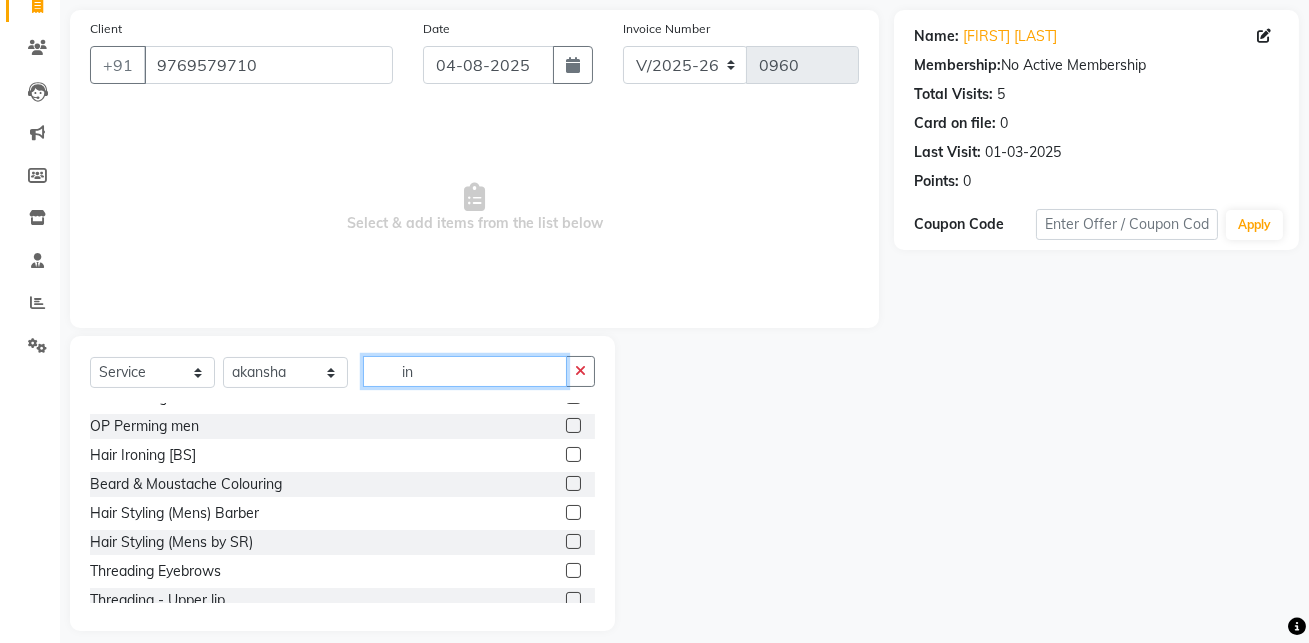 type on "in" 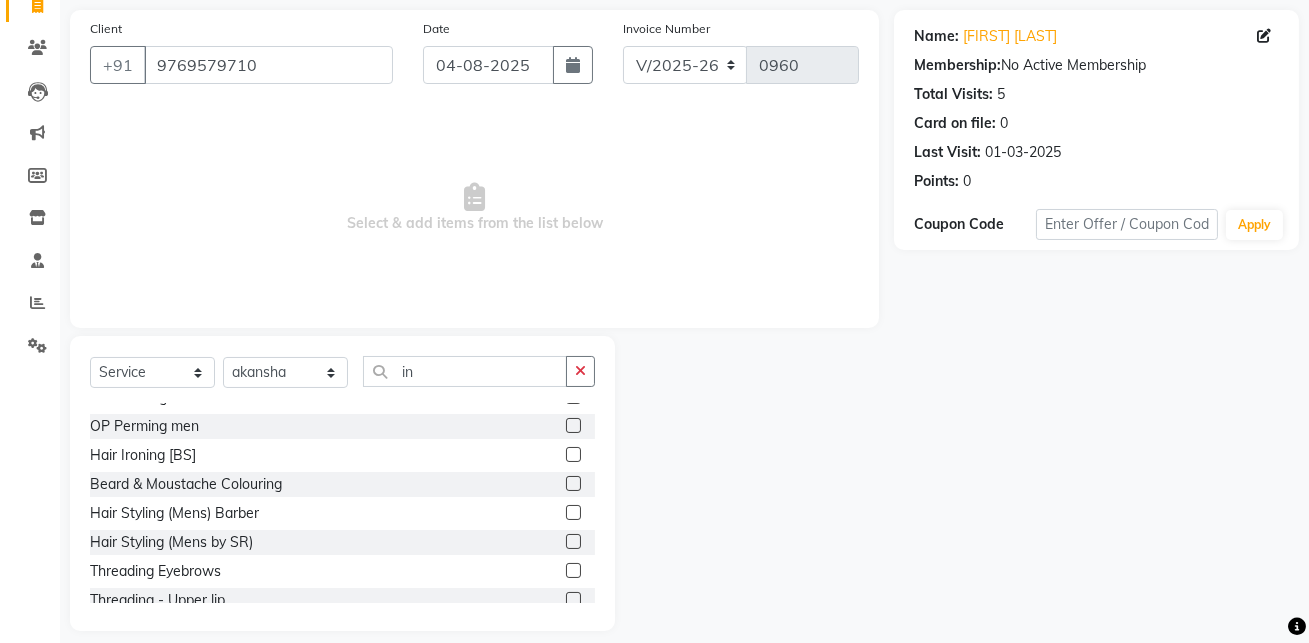 click 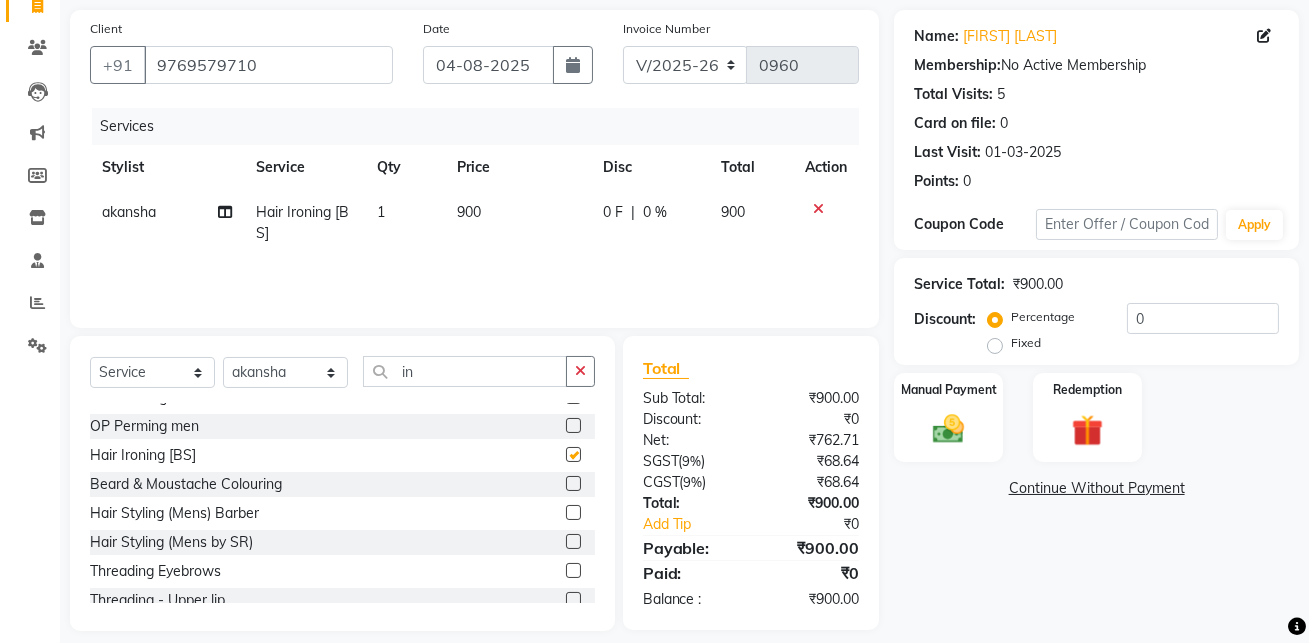 checkbox on "false" 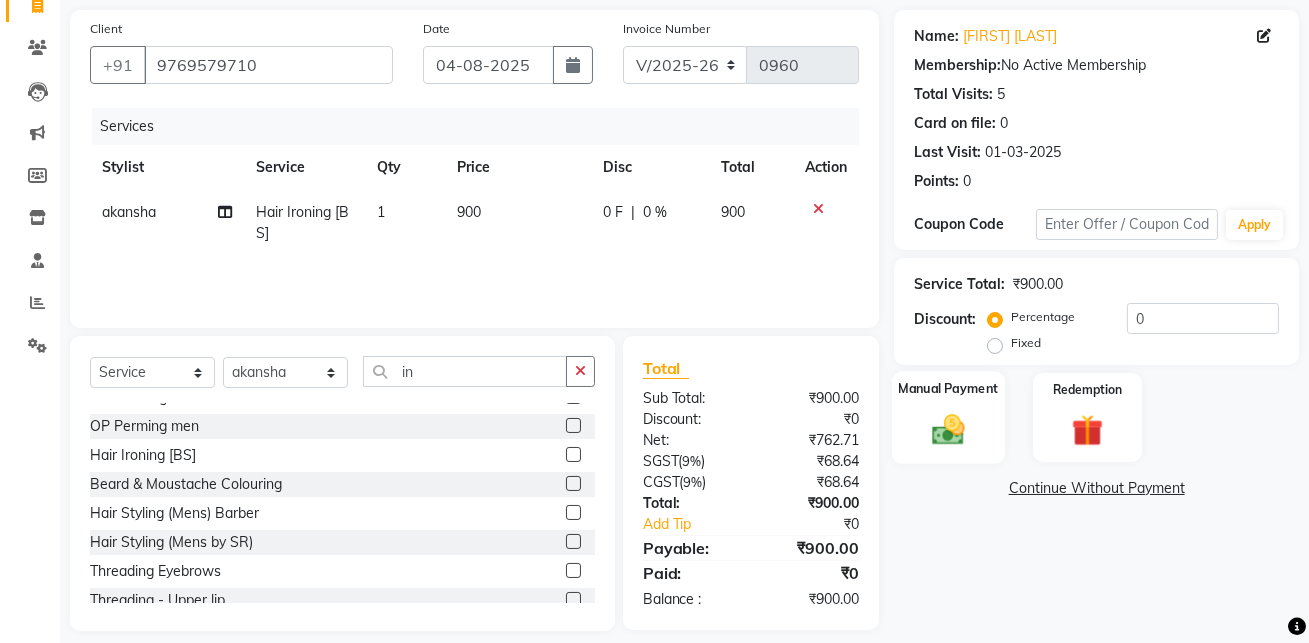 click 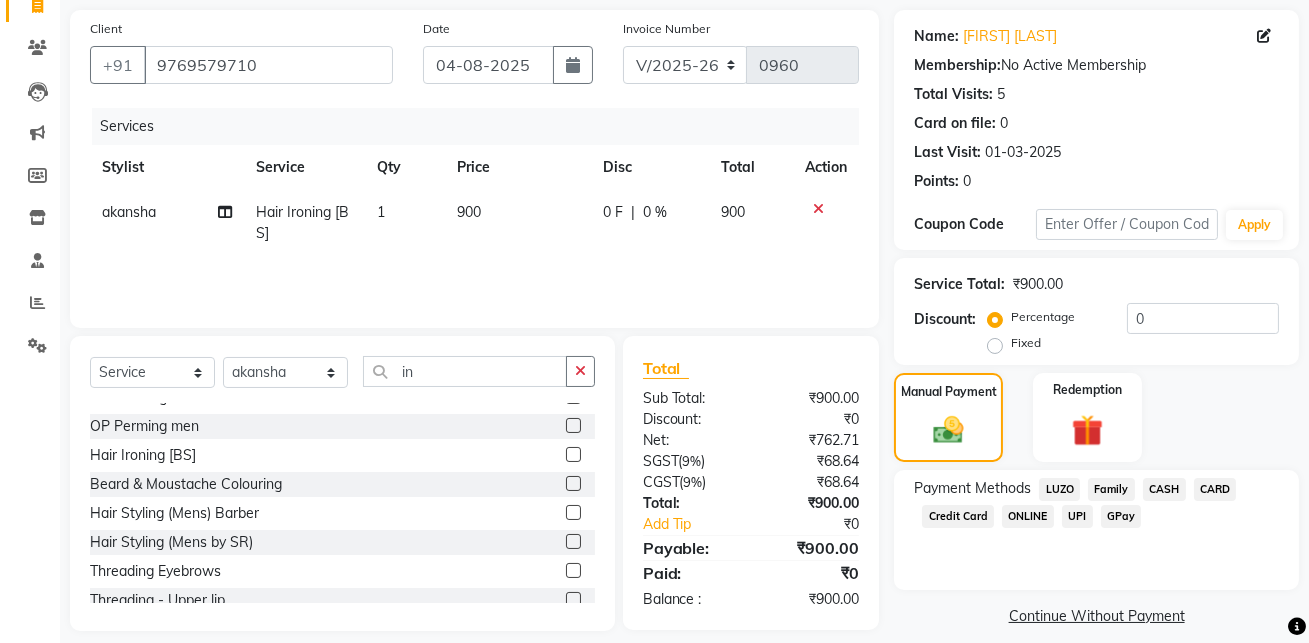 click on "CASH" 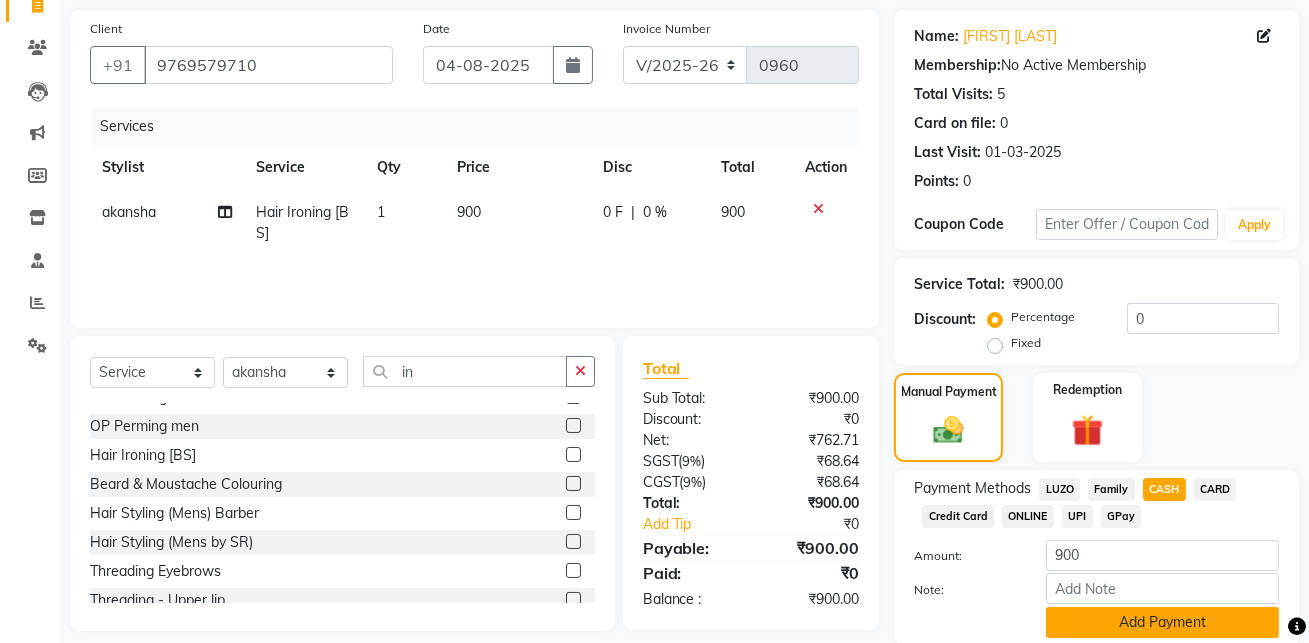 scroll, scrollTop: 214, scrollLeft: 0, axis: vertical 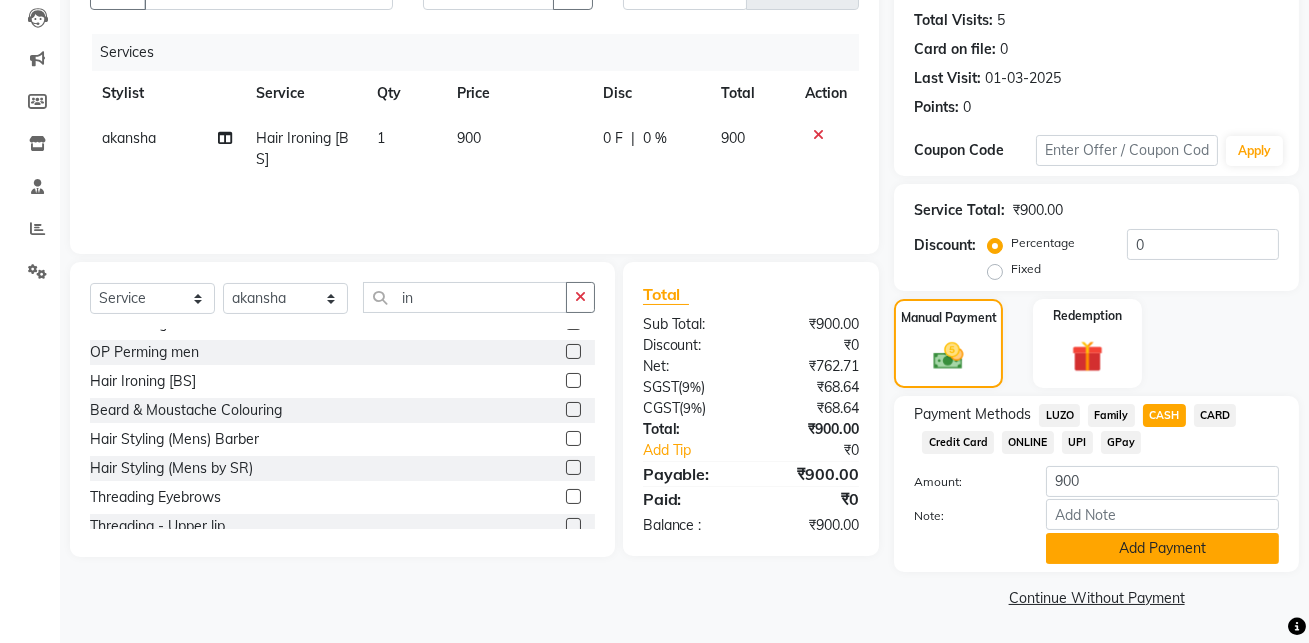 click on "Add Payment" 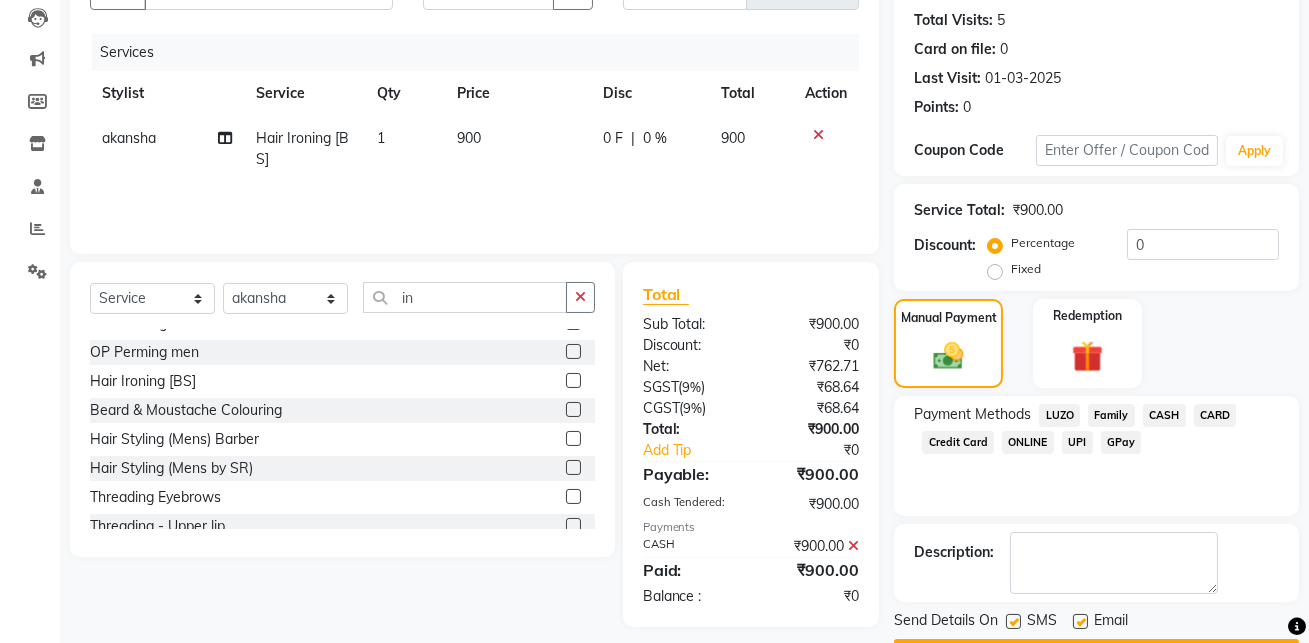 scroll, scrollTop: 270, scrollLeft: 0, axis: vertical 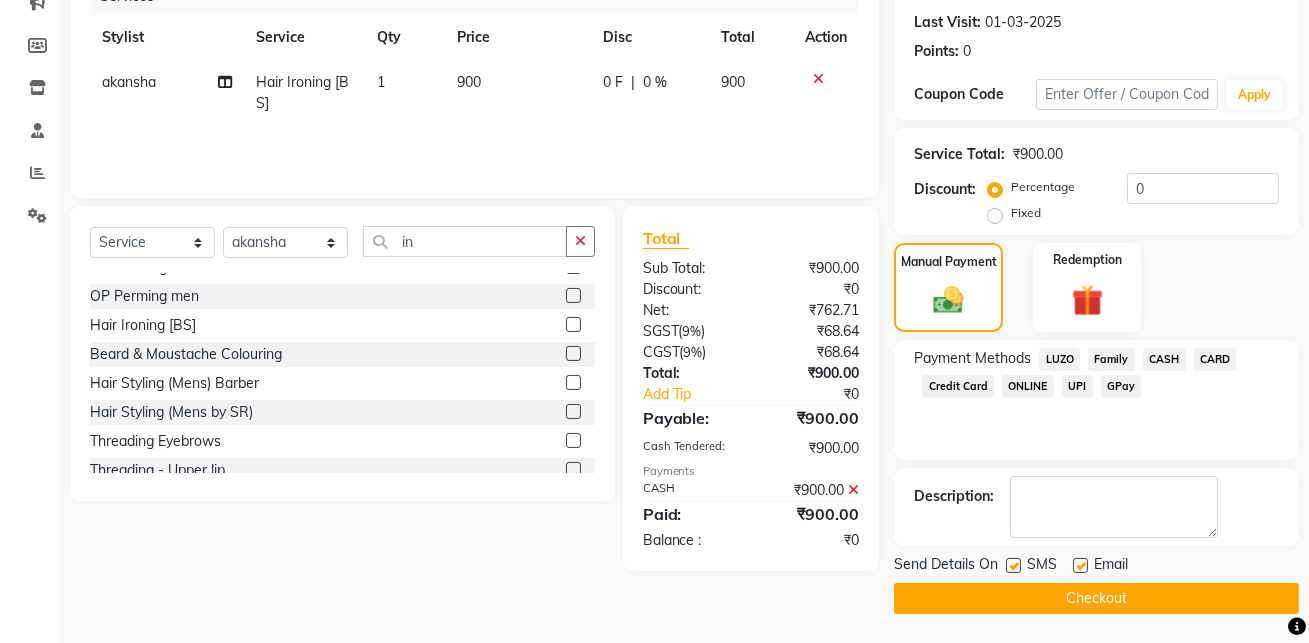 click on "Checkout" 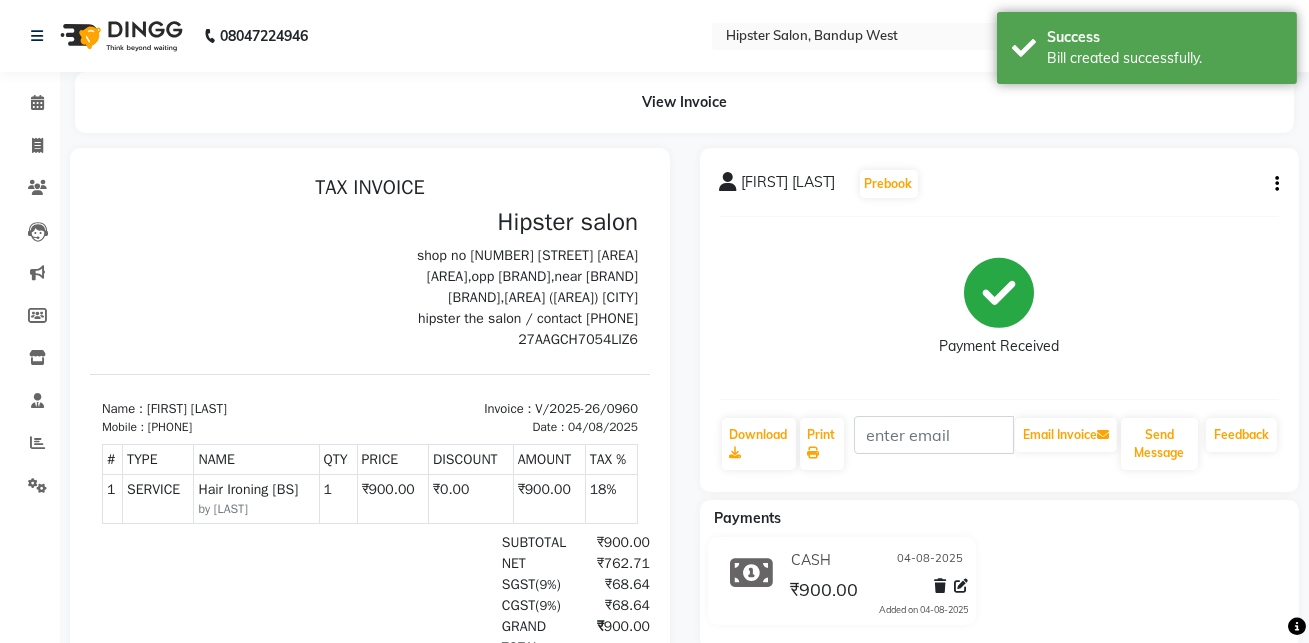 scroll, scrollTop: 0, scrollLeft: 0, axis: both 